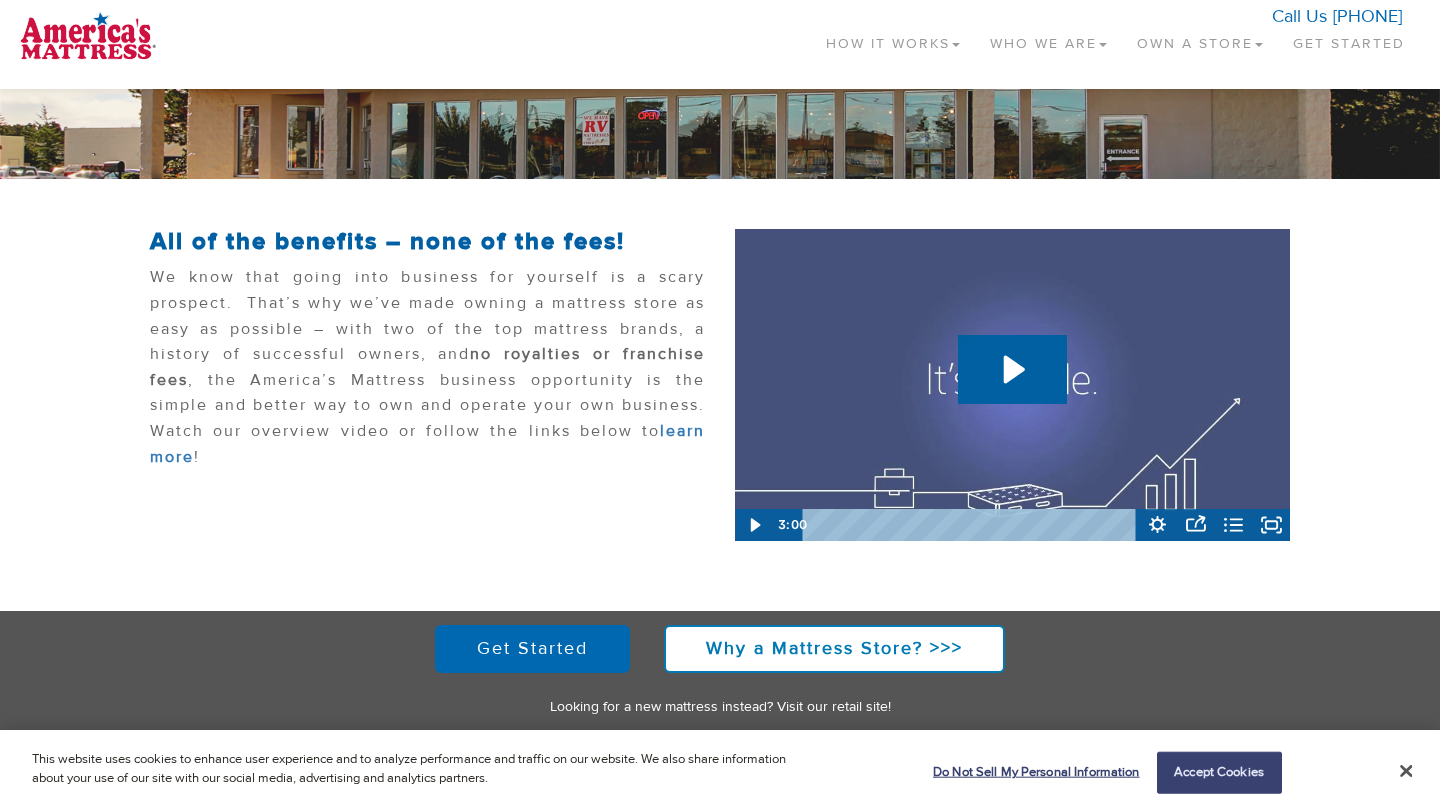 scroll, scrollTop: 0, scrollLeft: 0, axis: both 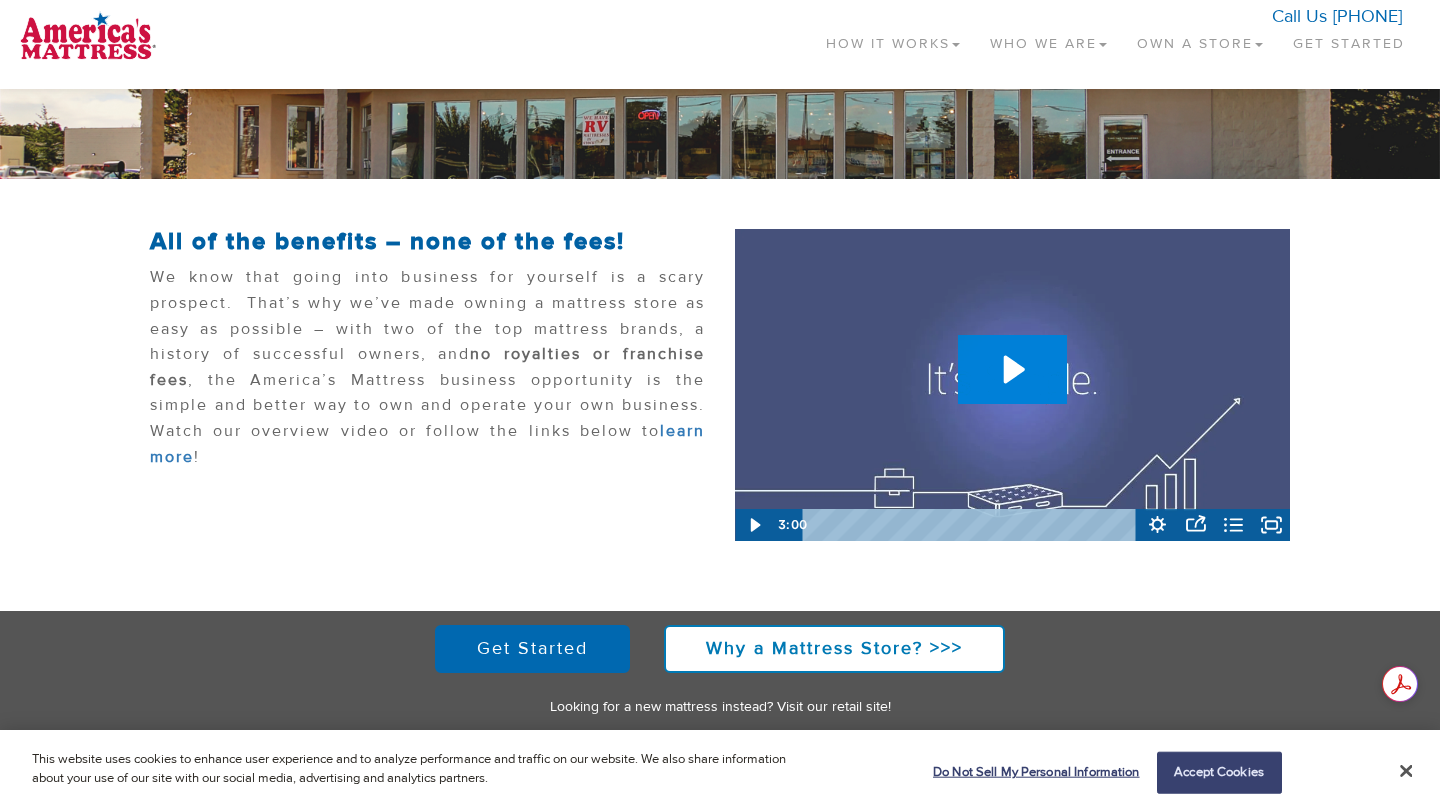 click 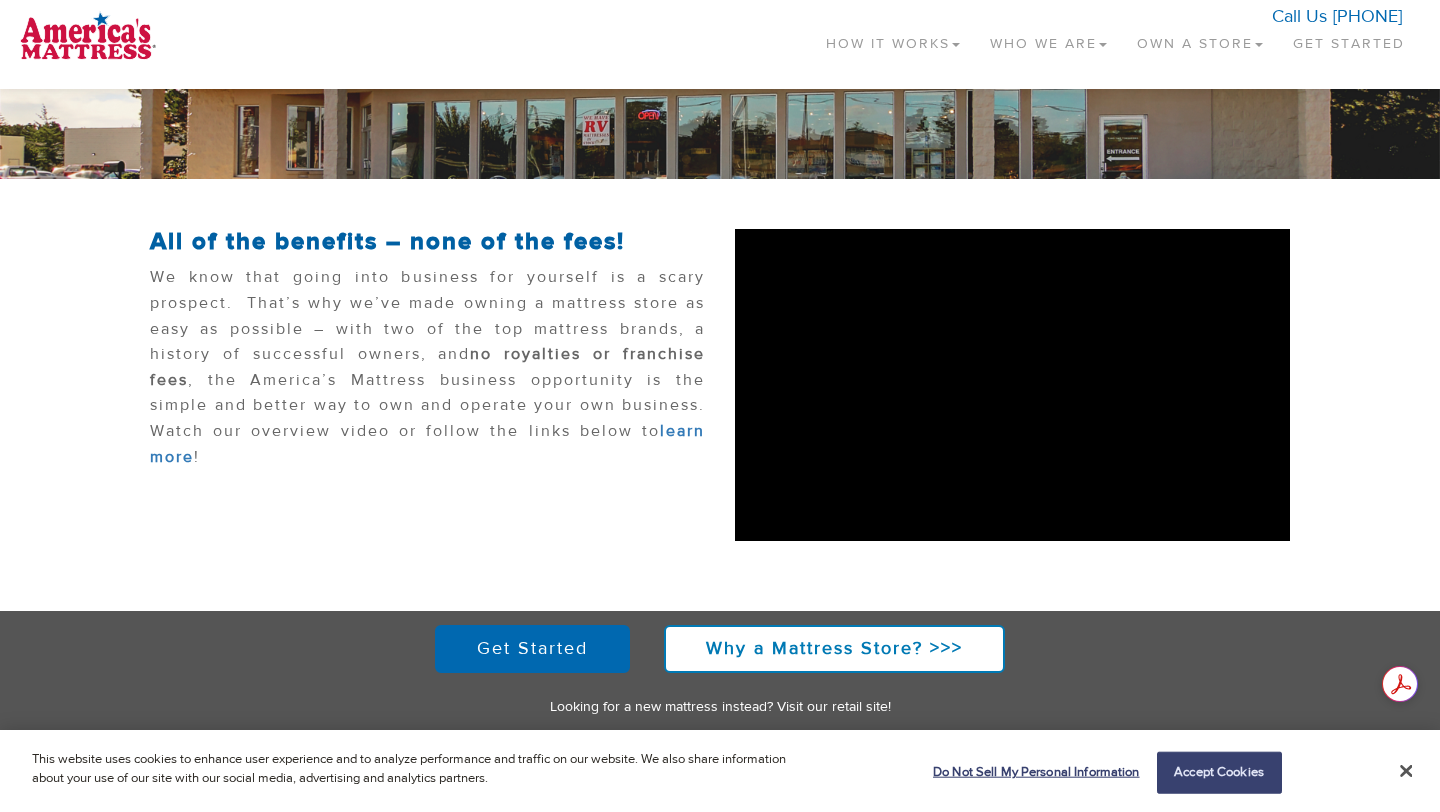 scroll, scrollTop: 230, scrollLeft: 0, axis: vertical 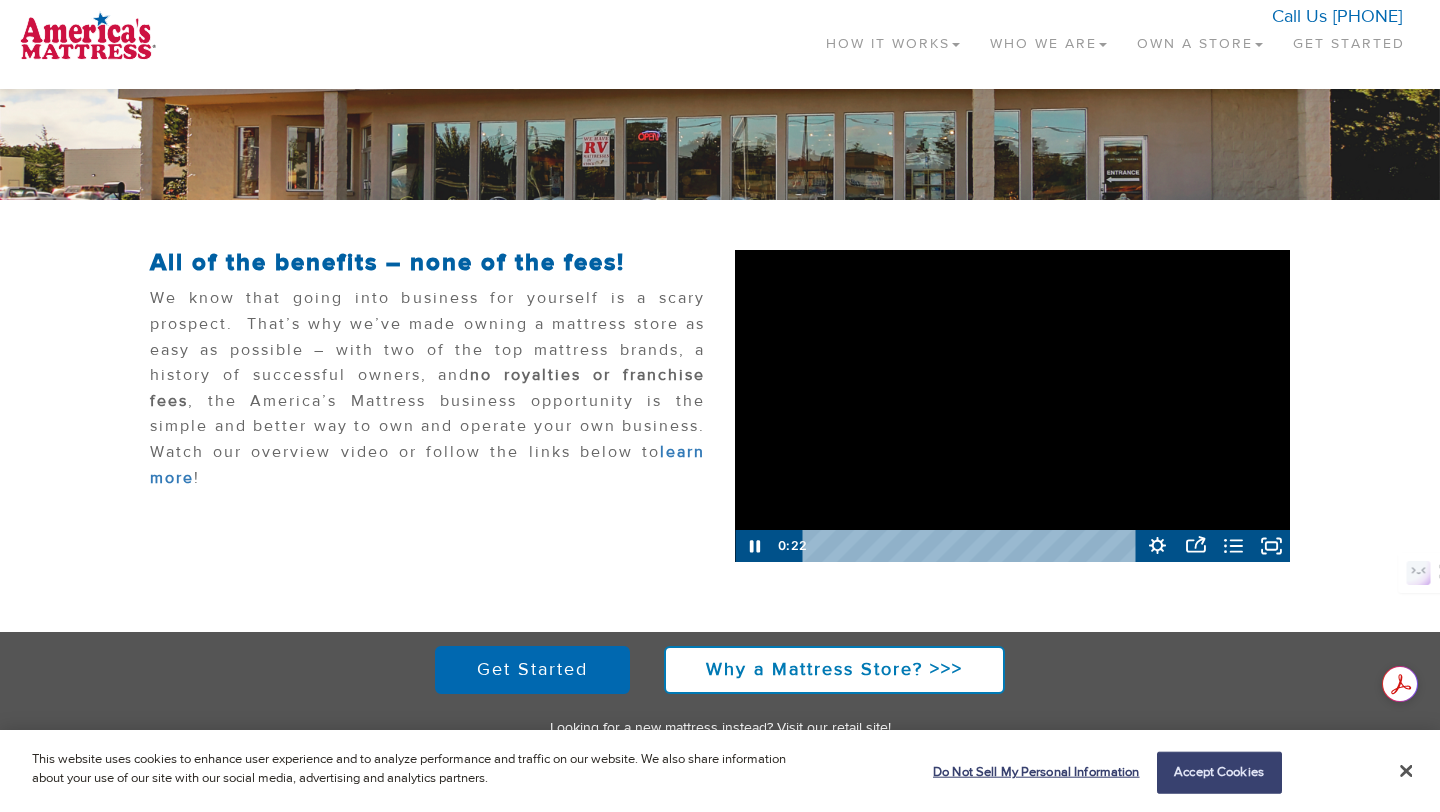 click at bounding box center (1012, 406) 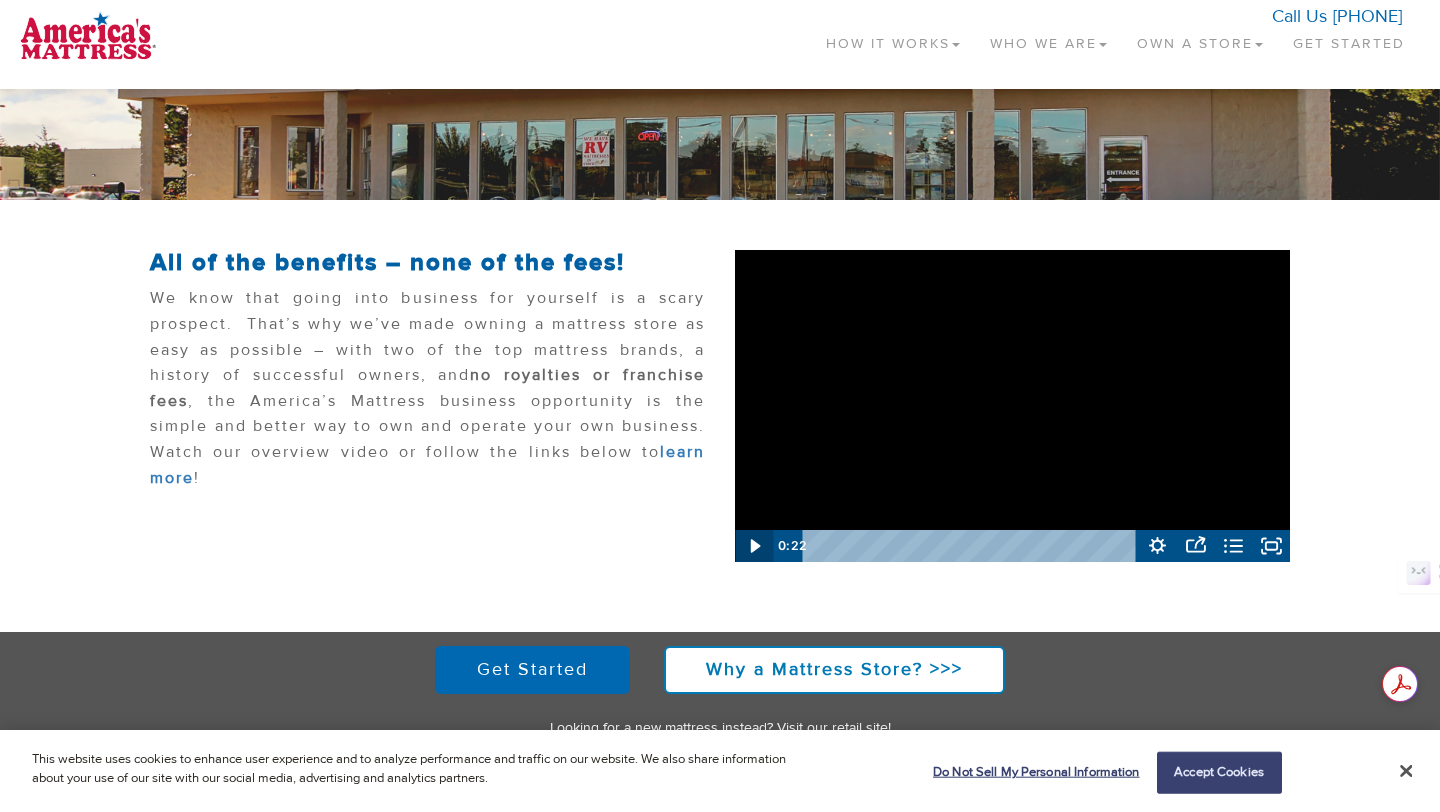 click 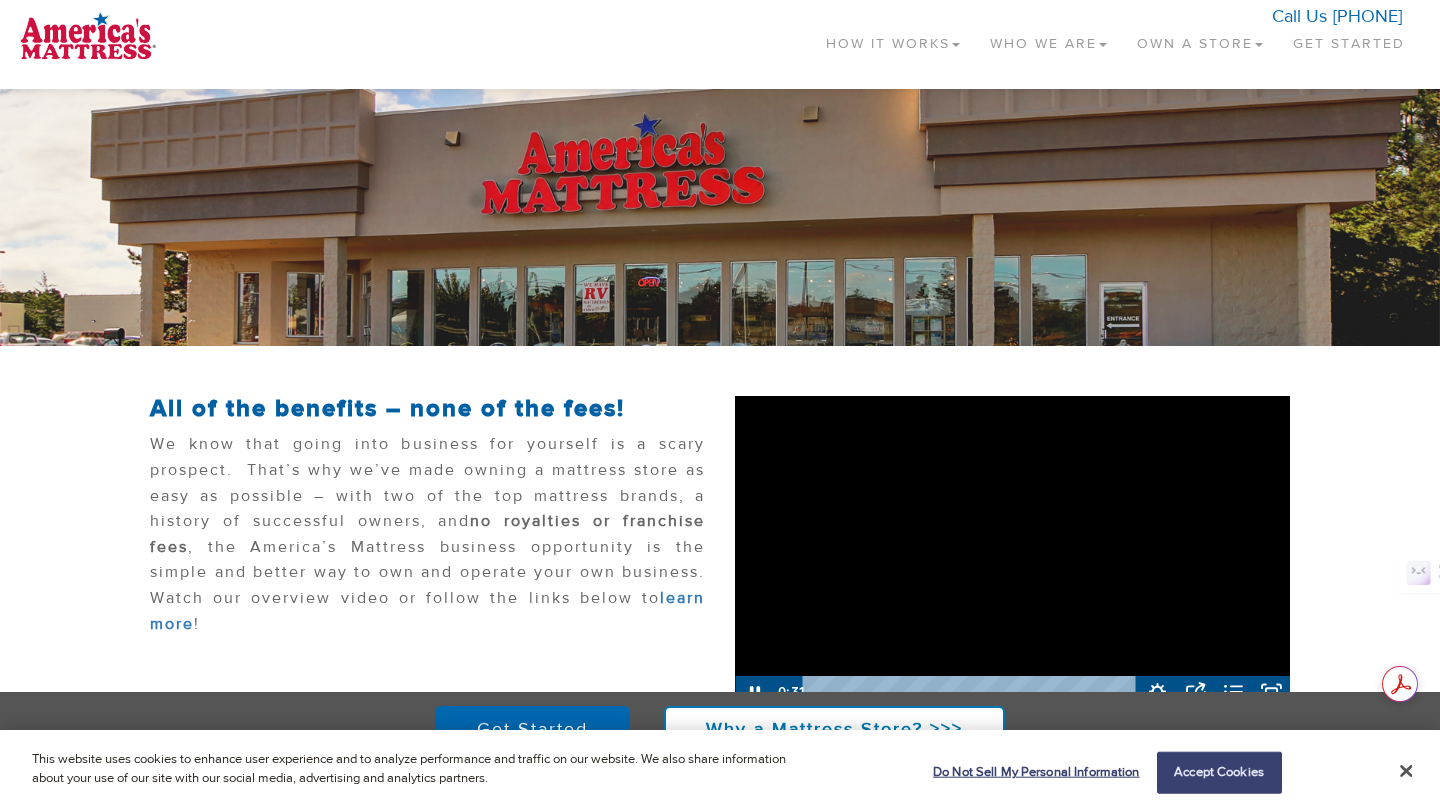 scroll, scrollTop: 142, scrollLeft: 0, axis: vertical 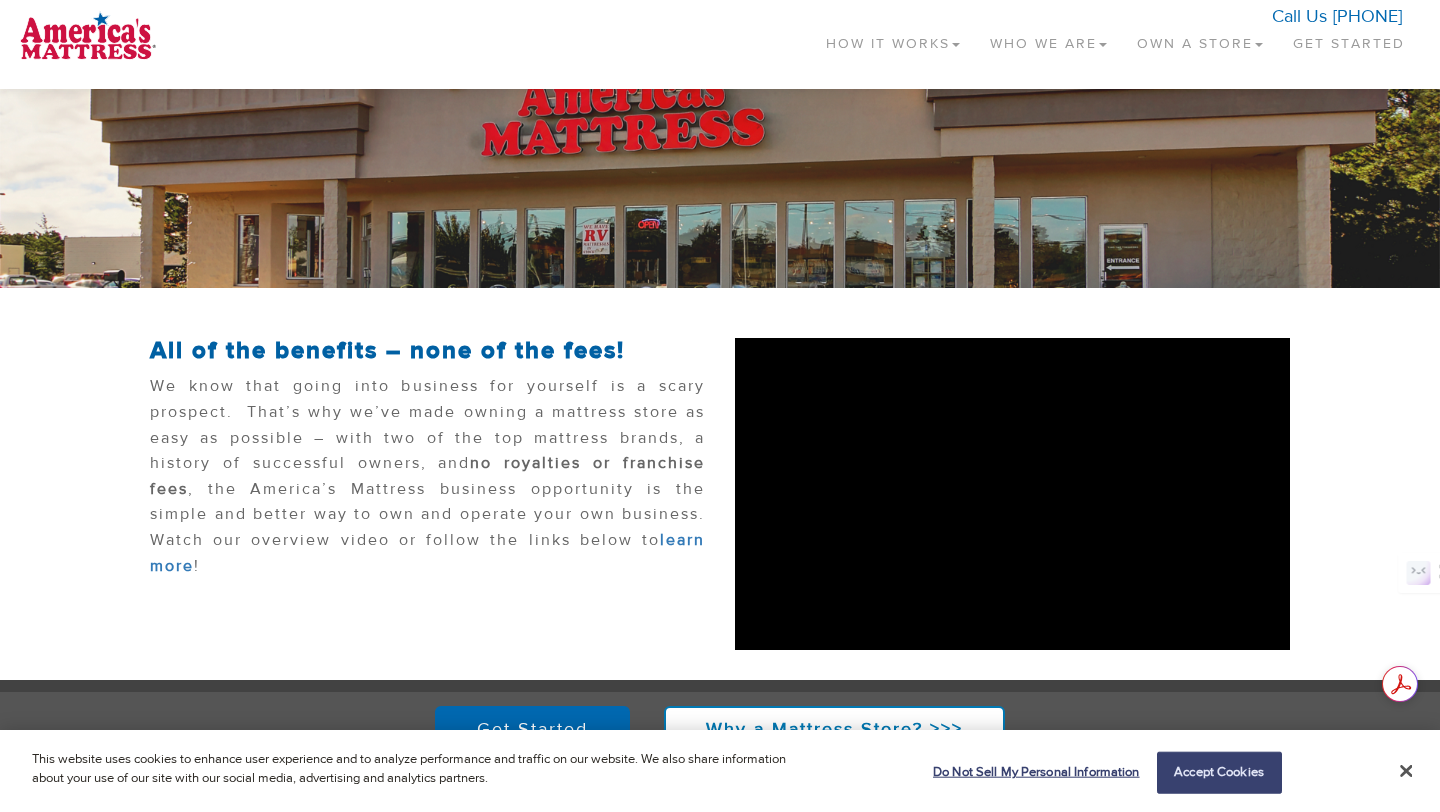 type 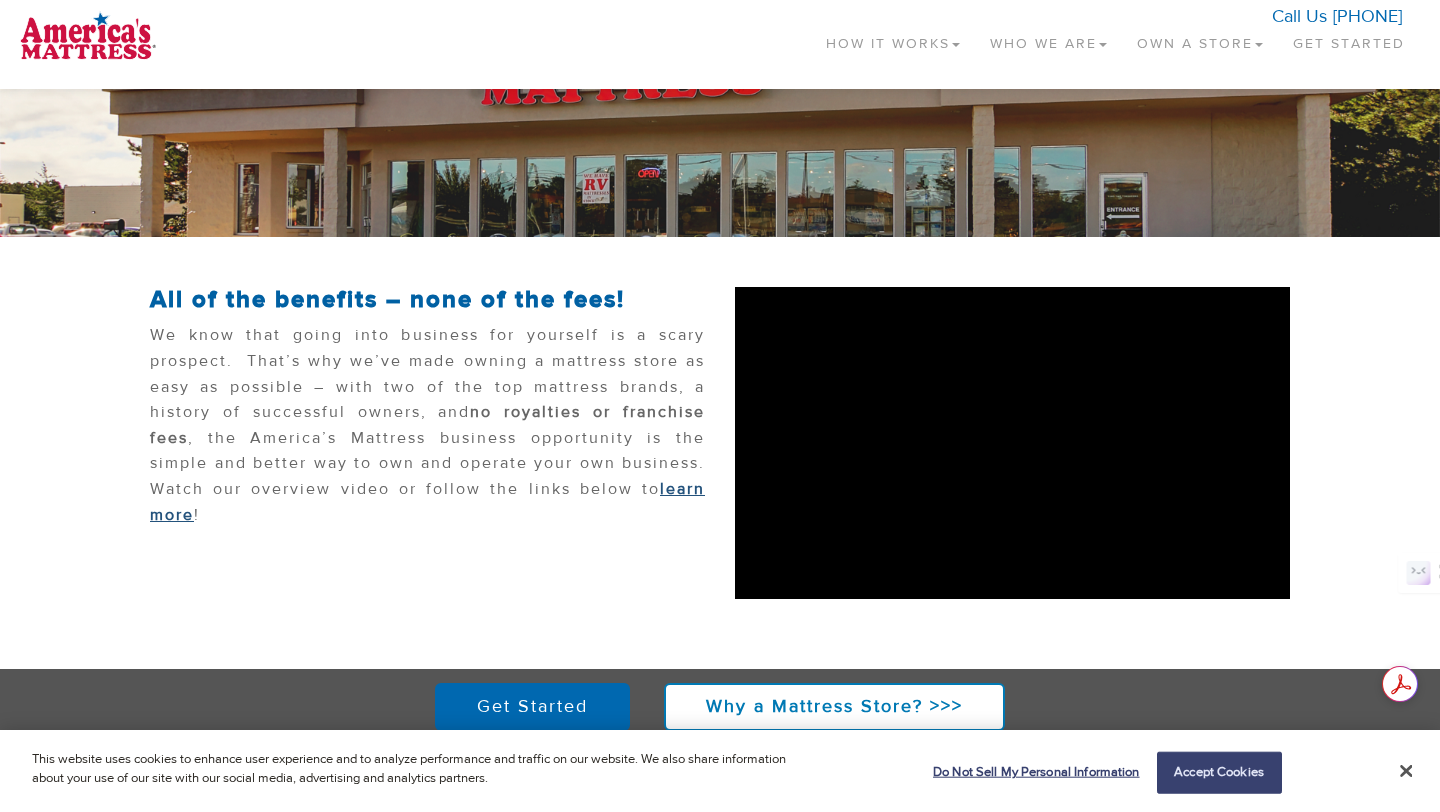 scroll, scrollTop: 198, scrollLeft: 0, axis: vertical 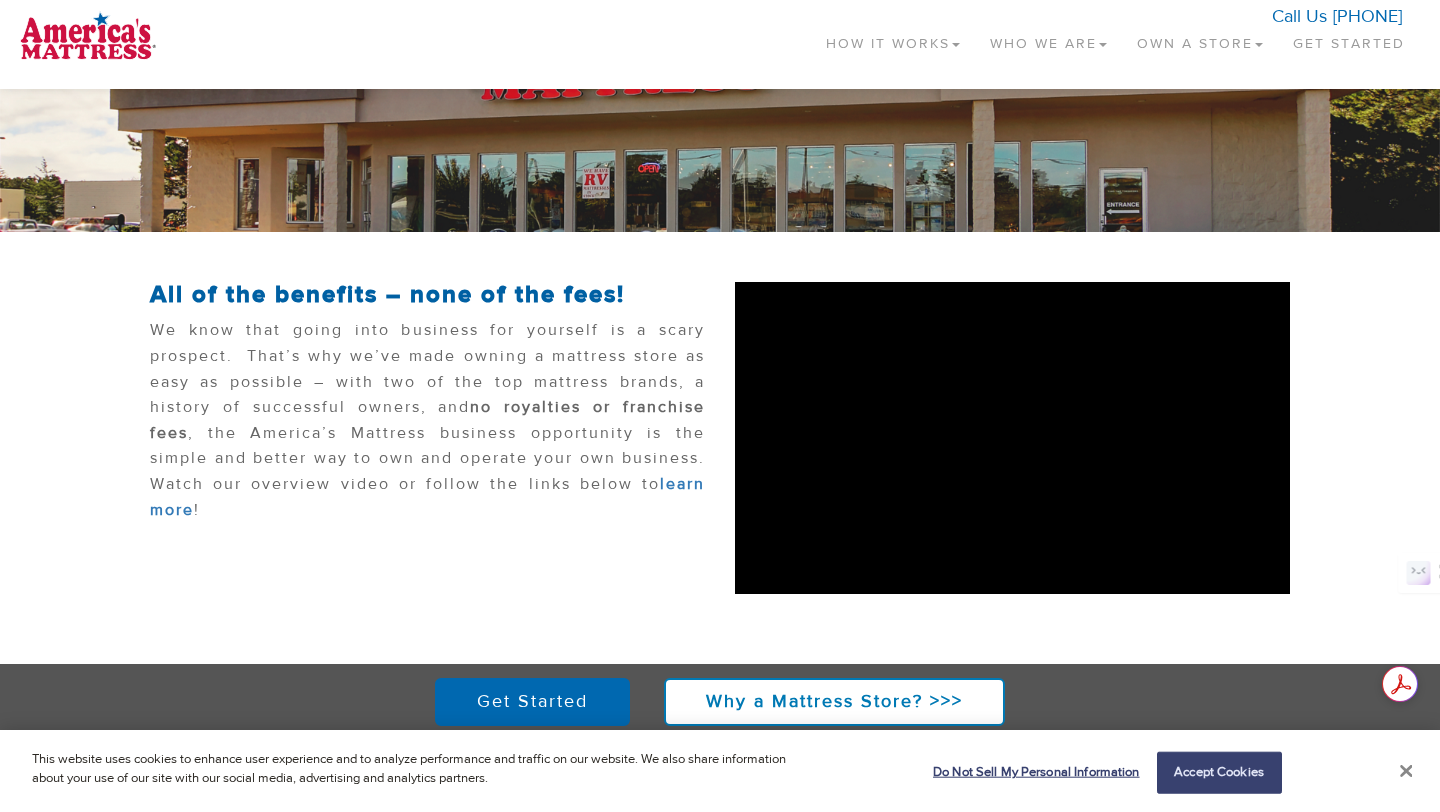 click at bounding box center (1407, 771) 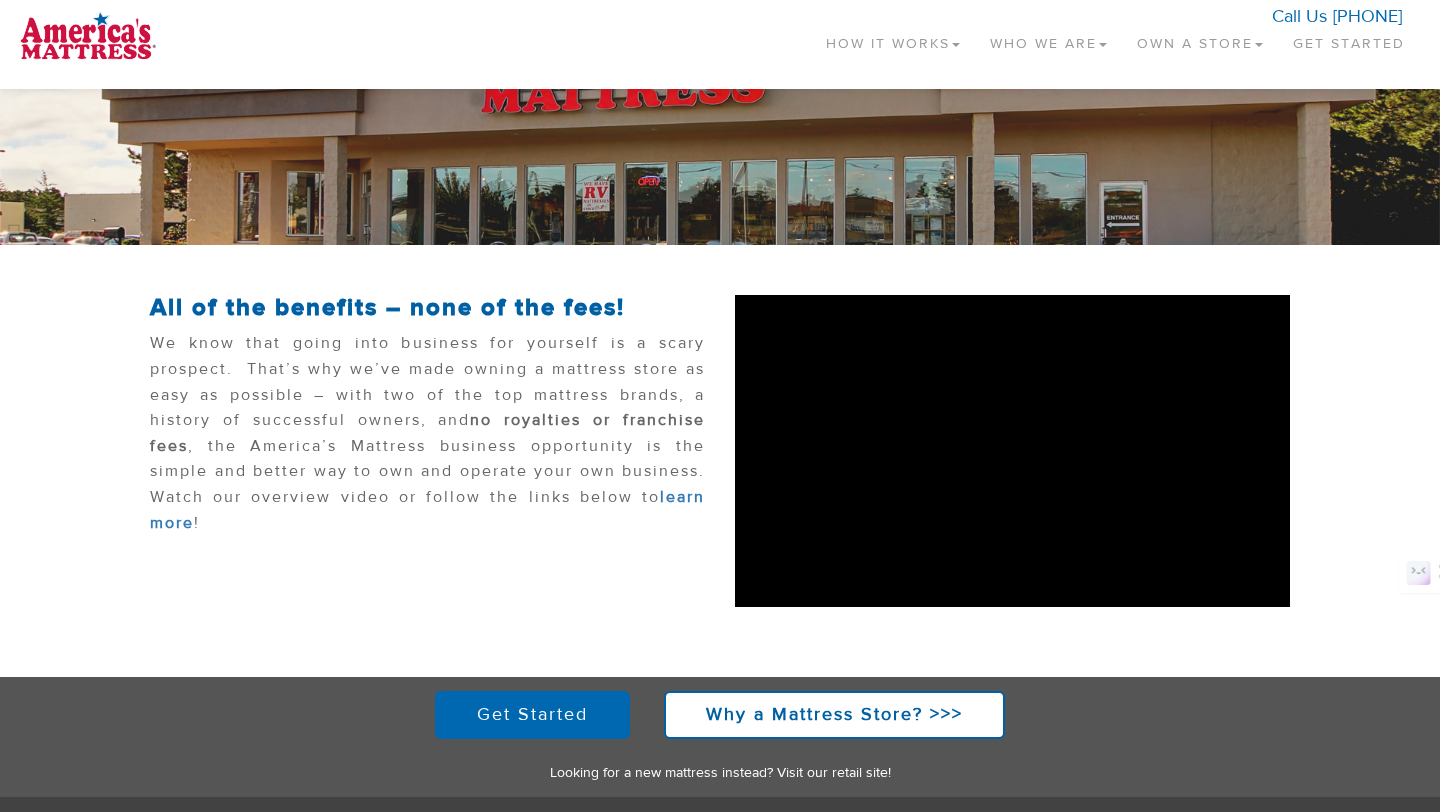 scroll, scrollTop: 480, scrollLeft: 0, axis: vertical 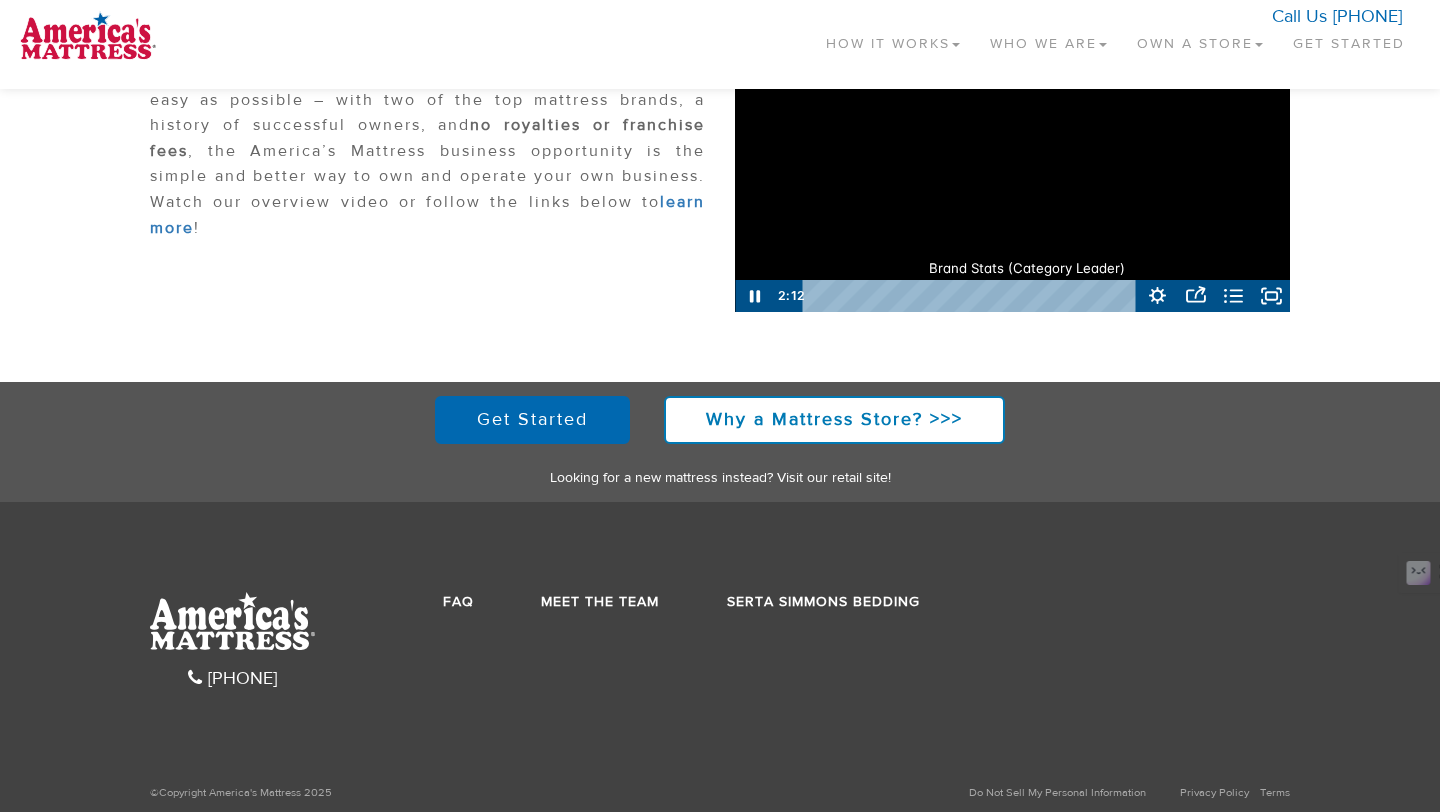 click on "●" at bounding box center [1042, 296] 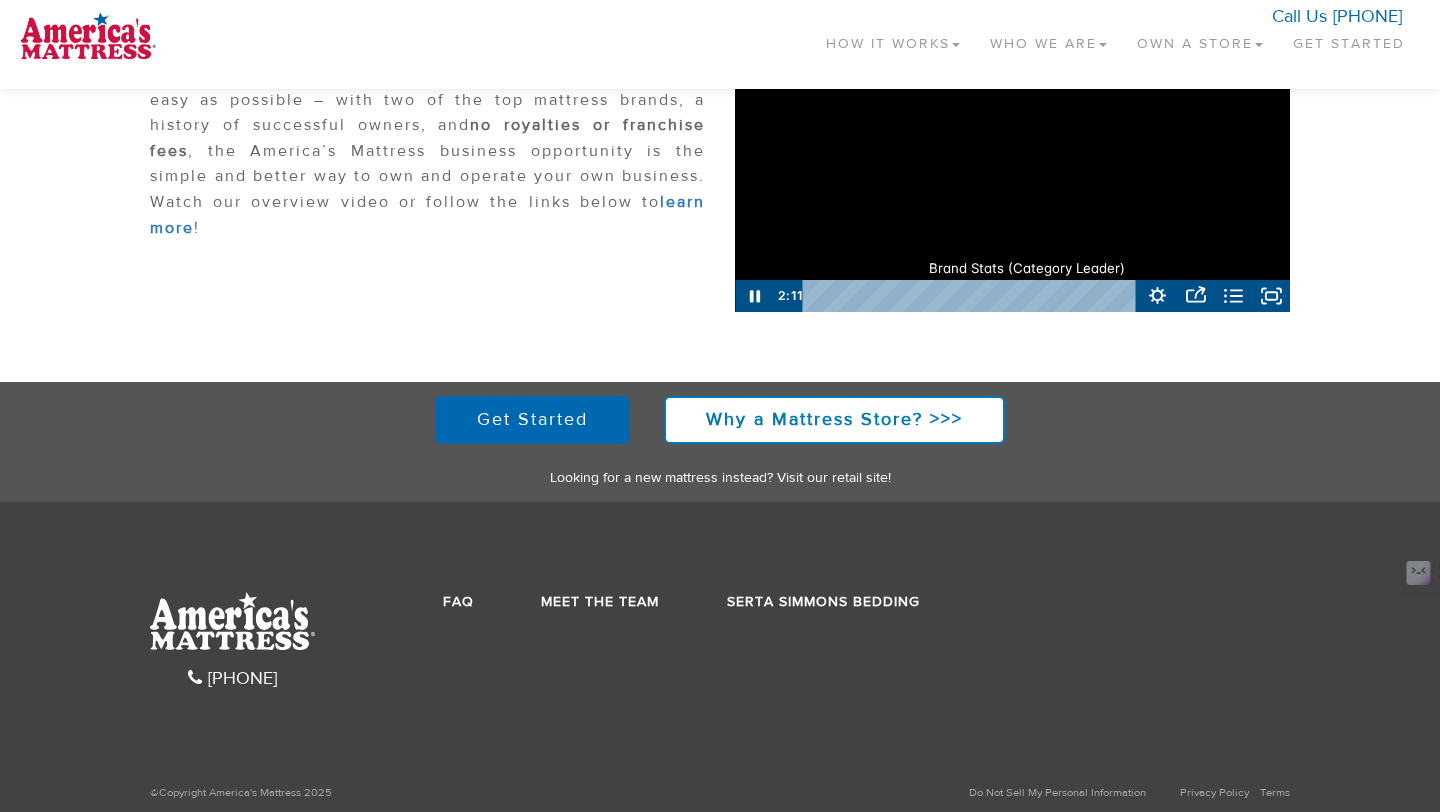 click on "●" at bounding box center (1042, 296) 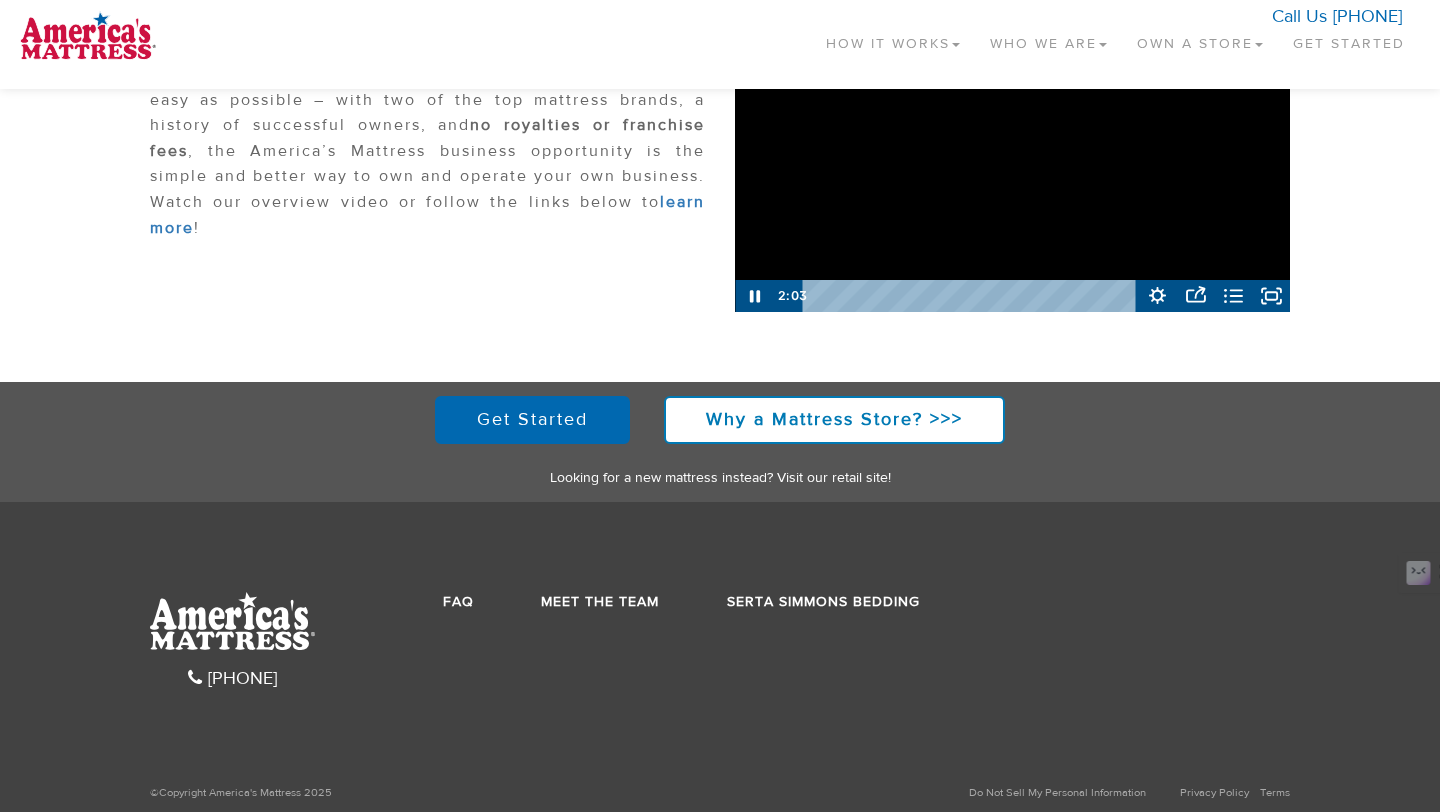 click at bounding box center (972, 296) 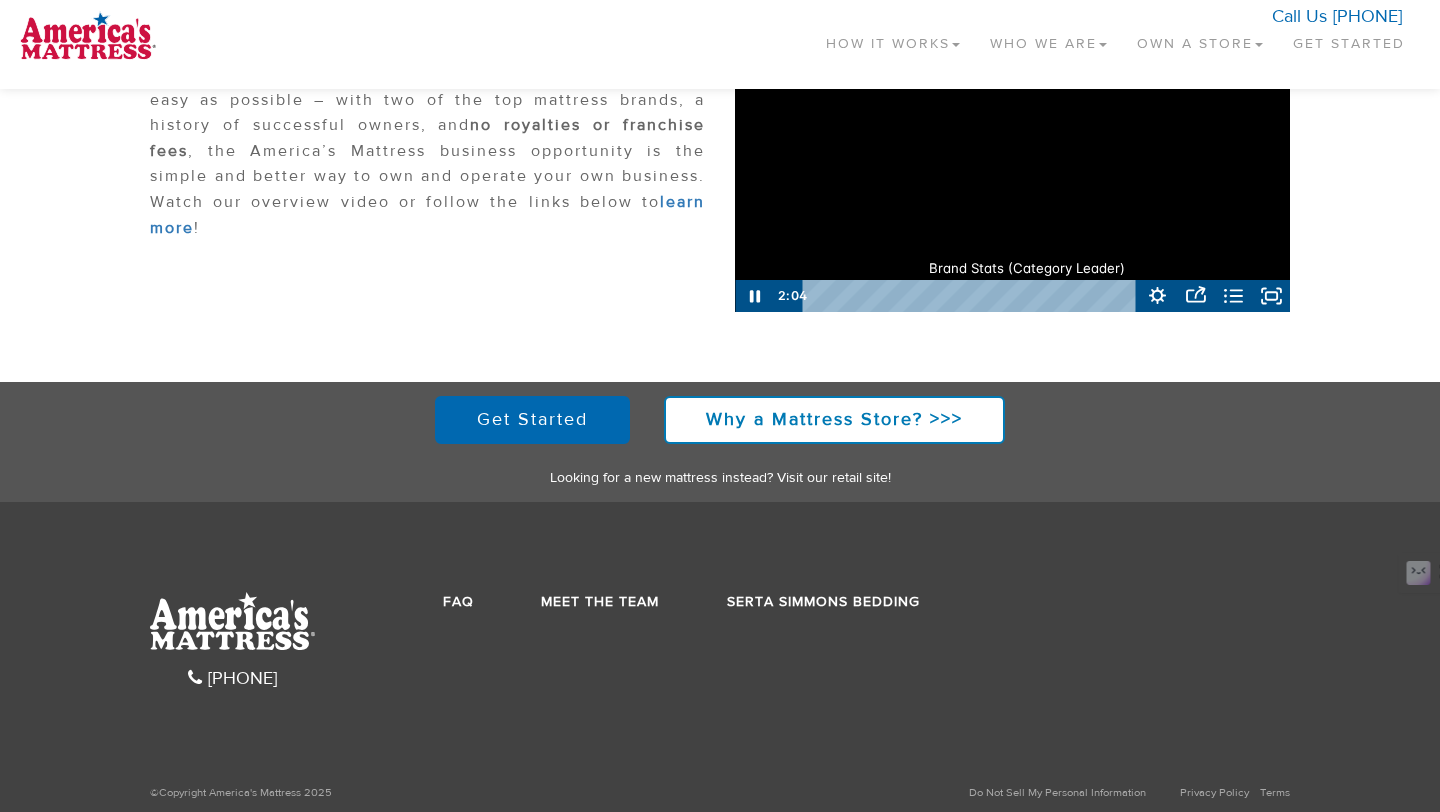 click on "●" at bounding box center (1042, 296) 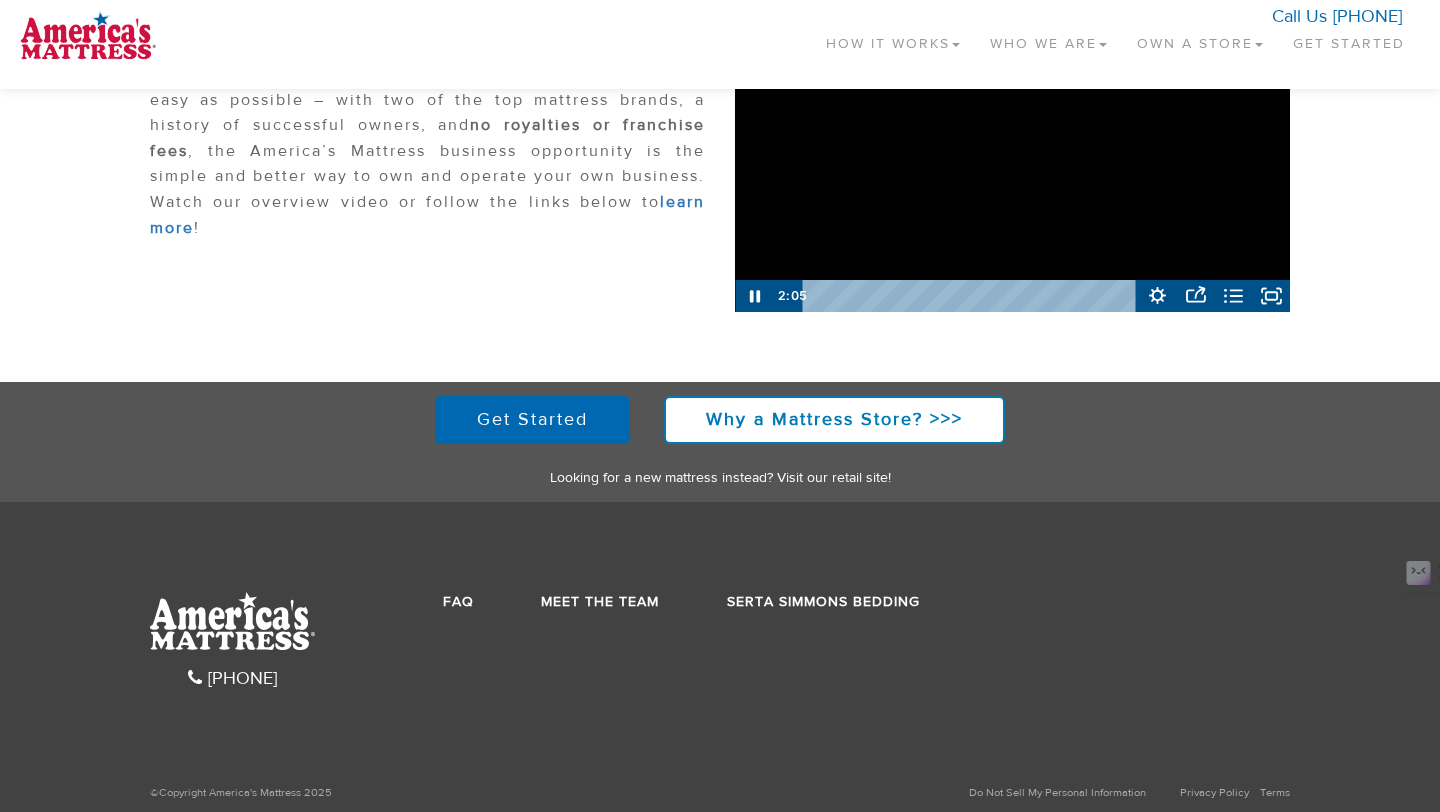 click at bounding box center (972, 296) 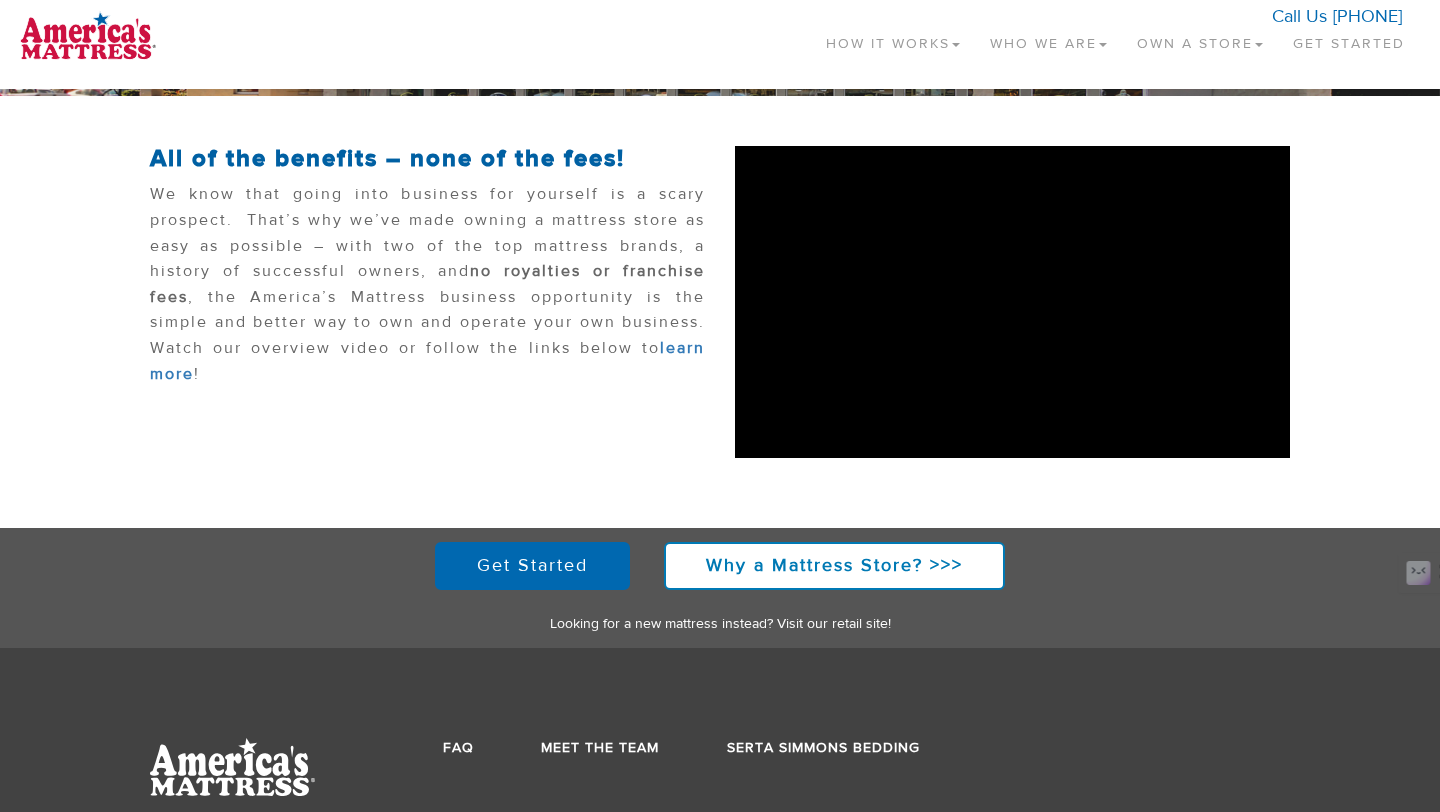 scroll, scrollTop: 273, scrollLeft: 0, axis: vertical 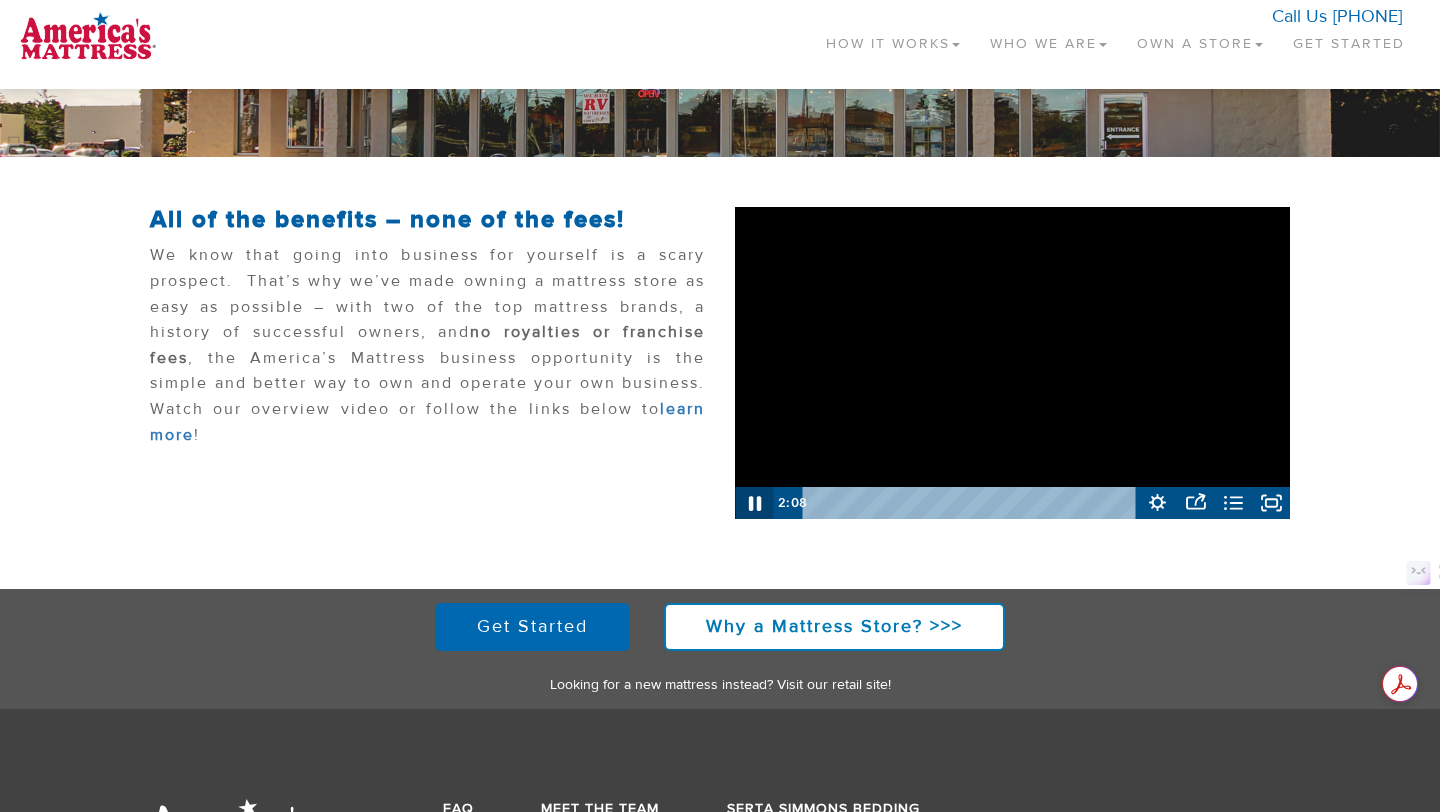 click 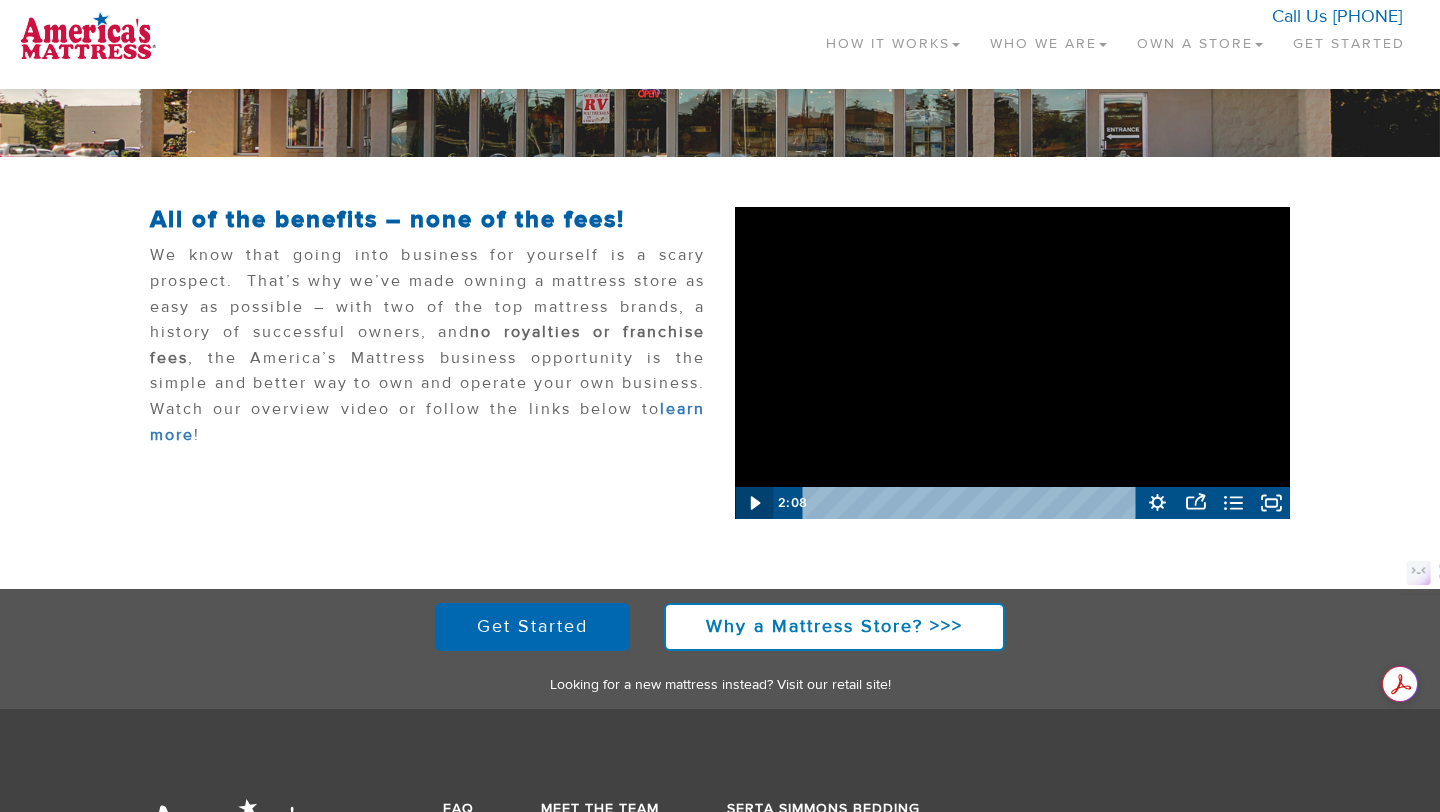click 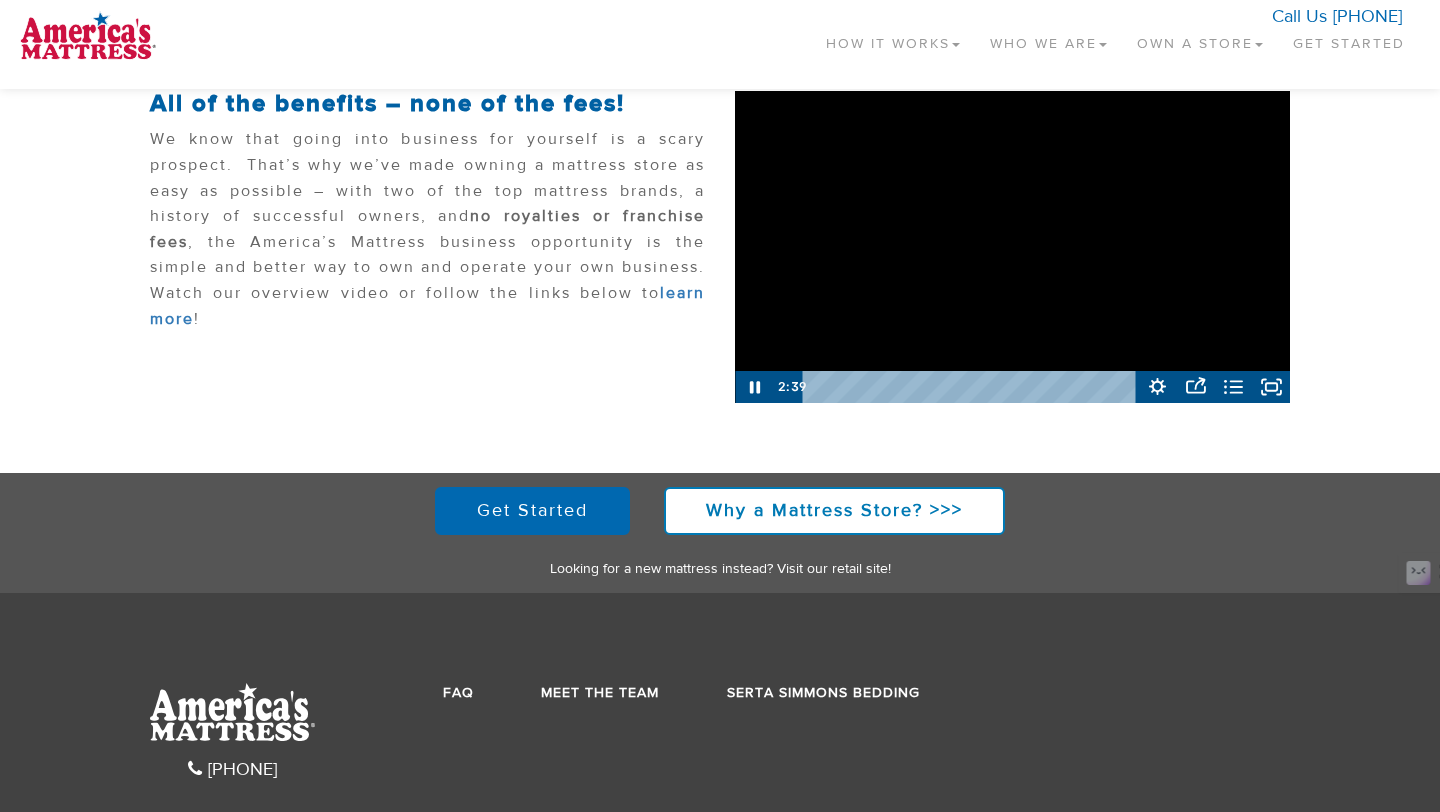 scroll, scrollTop: 394, scrollLeft: 0, axis: vertical 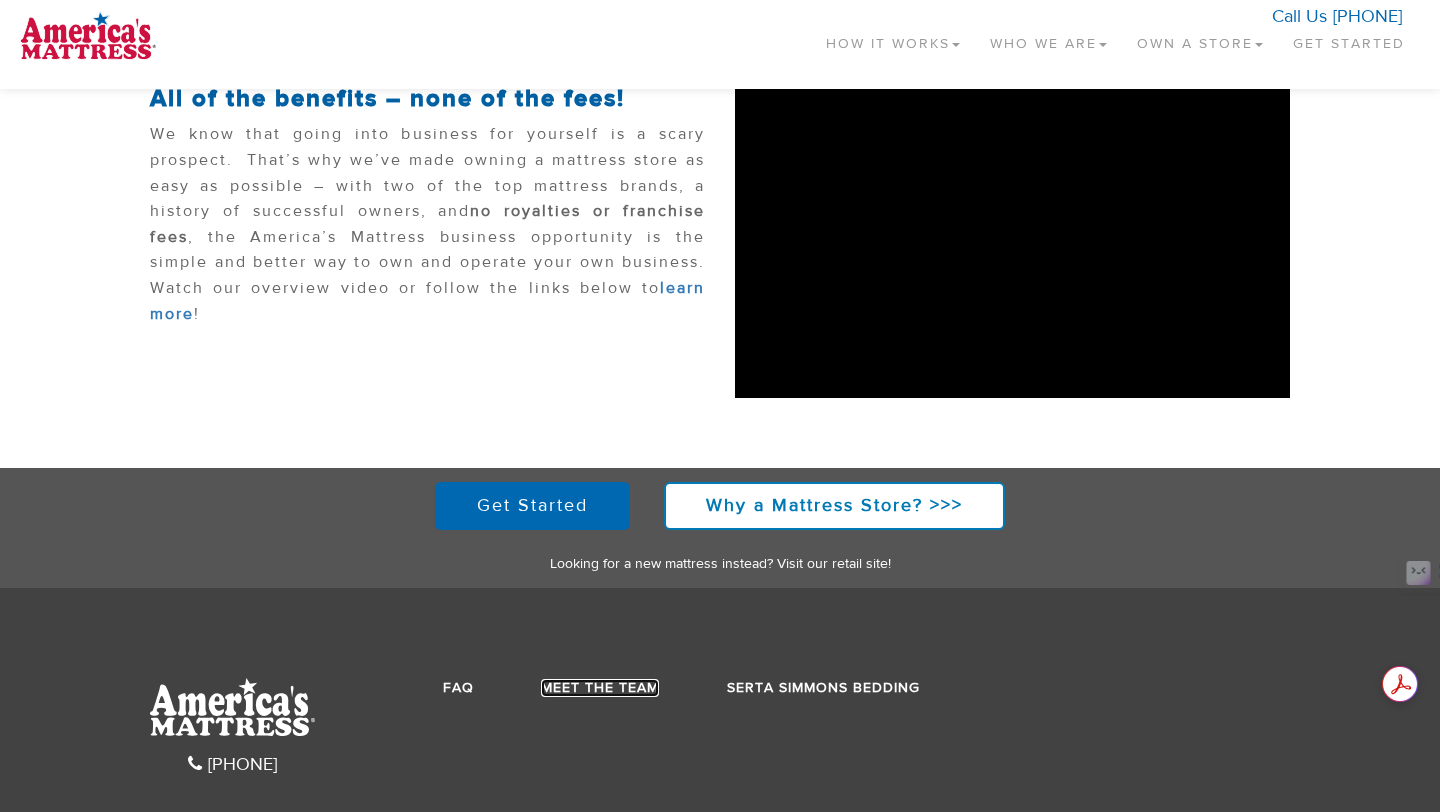 click on "Meet the Team" at bounding box center [600, 688] 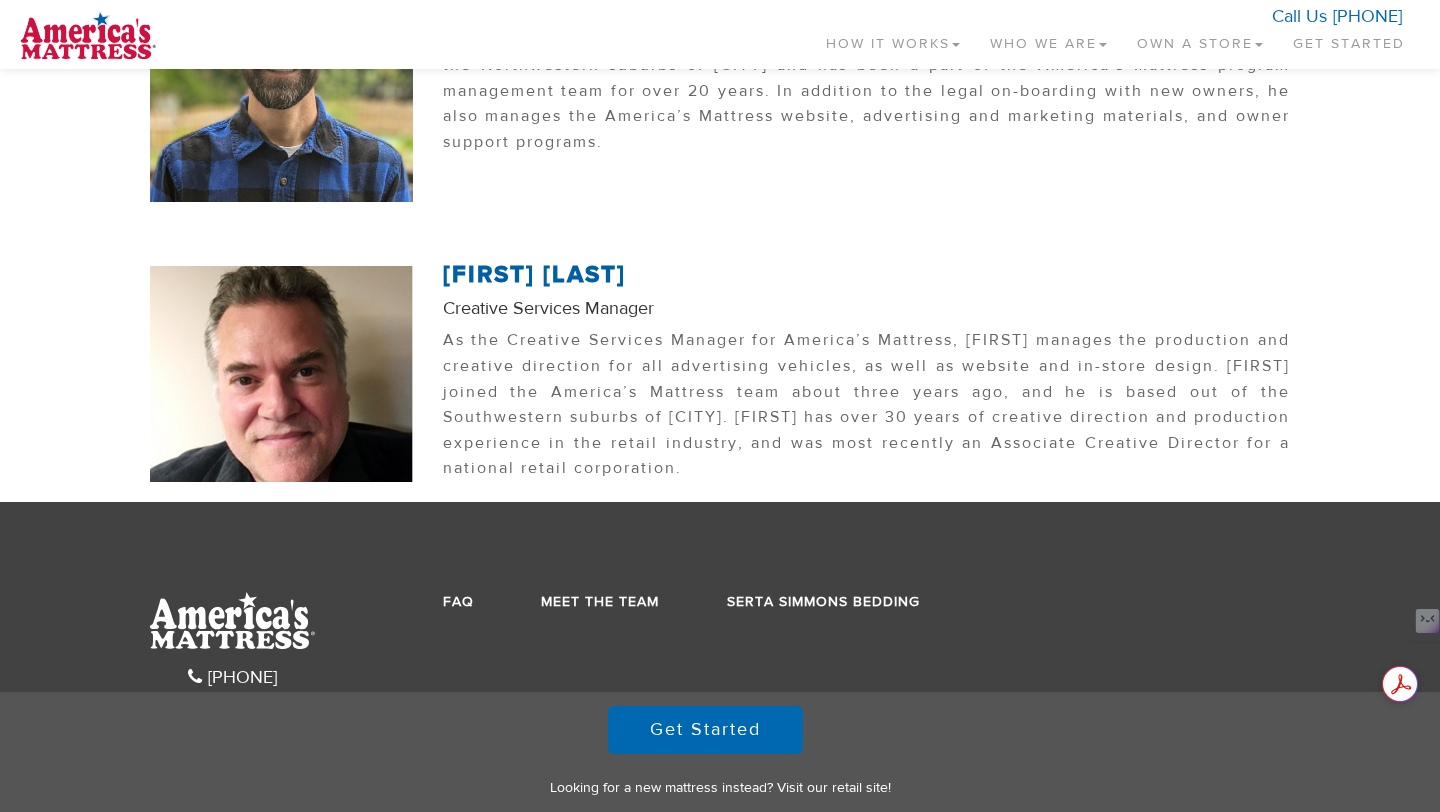 scroll, scrollTop: 0, scrollLeft: 0, axis: both 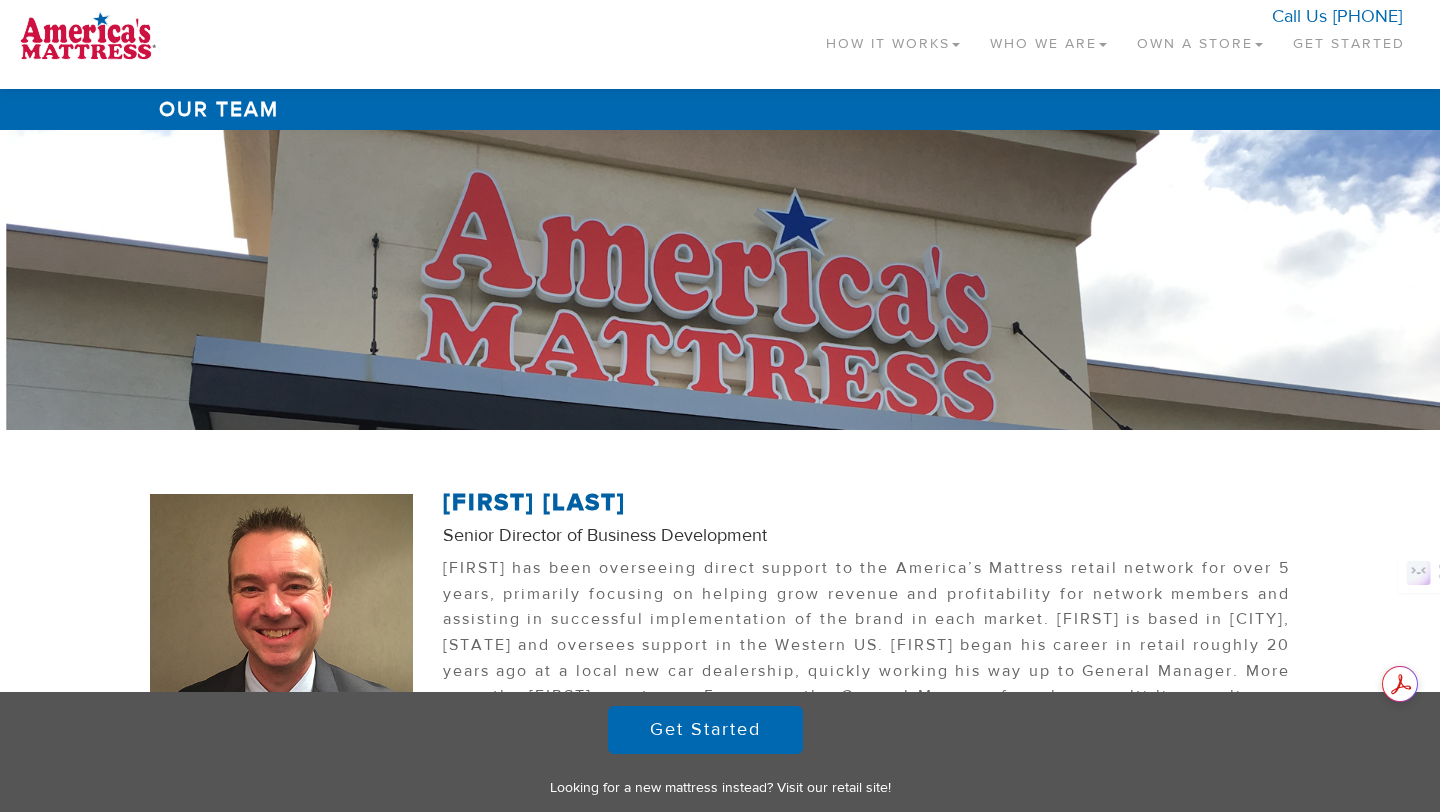 click on "Who We Are" at bounding box center [1048, 39] 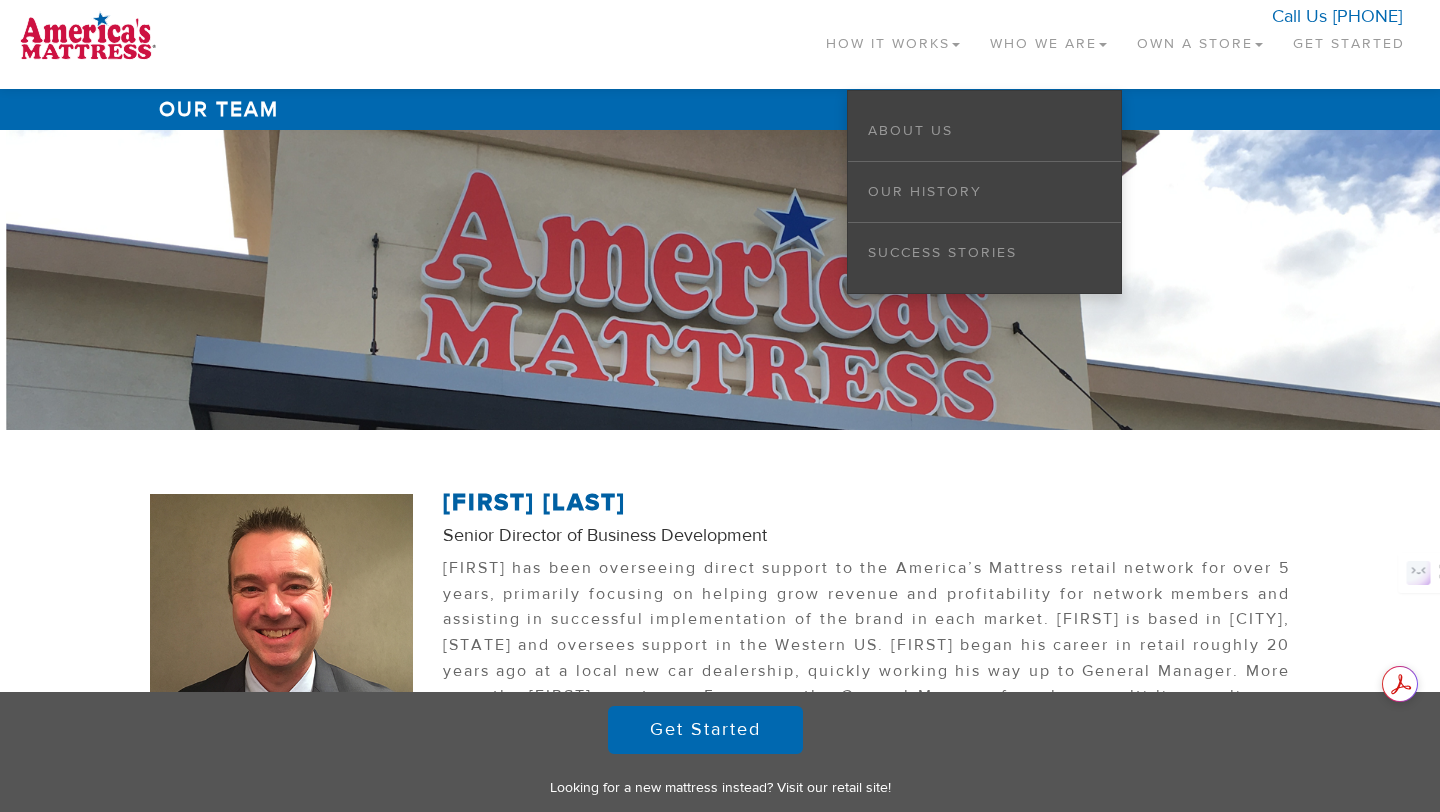 click on "Own a Store" at bounding box center (1200, 39) 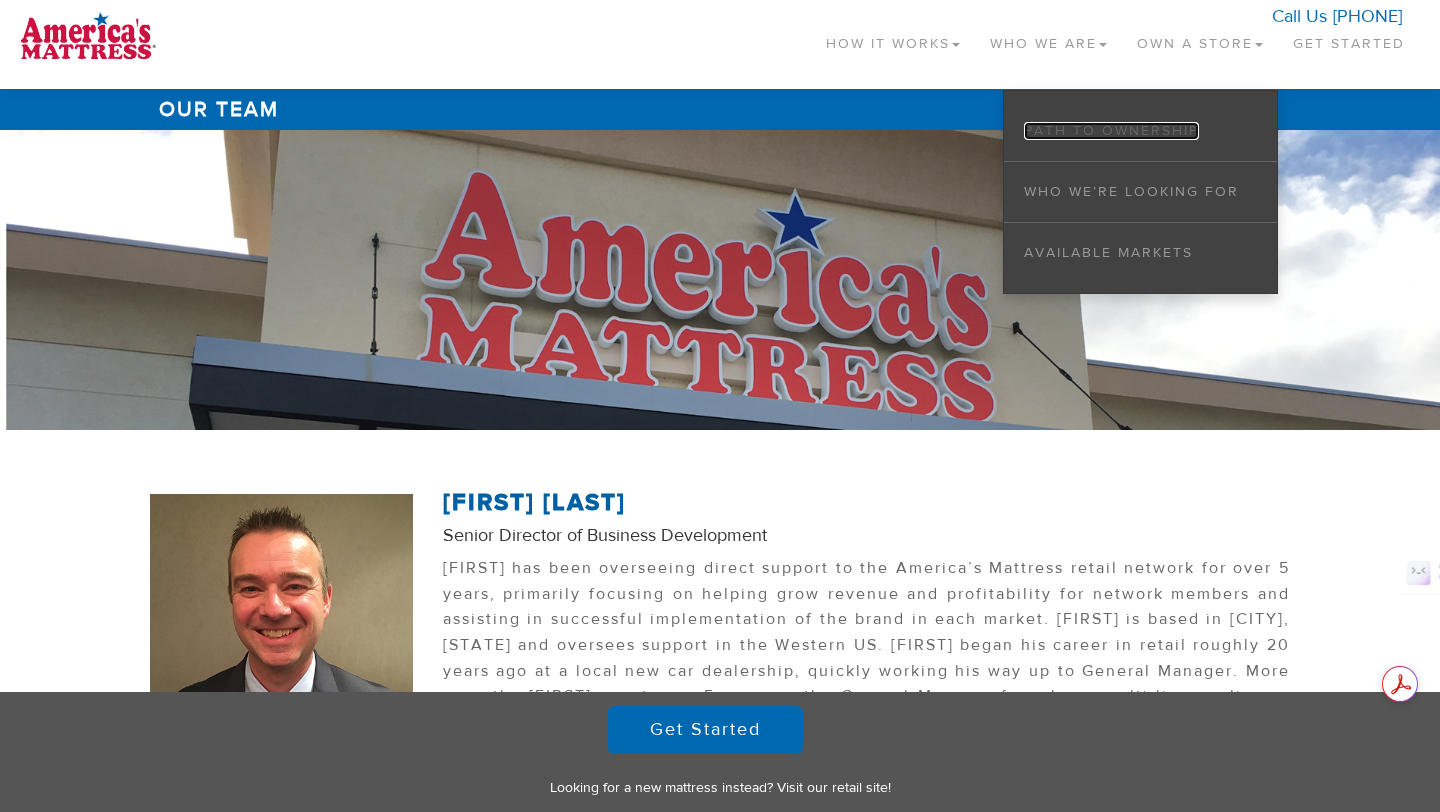 click on "Path to Ownership" at bounding box center [1111, 131] 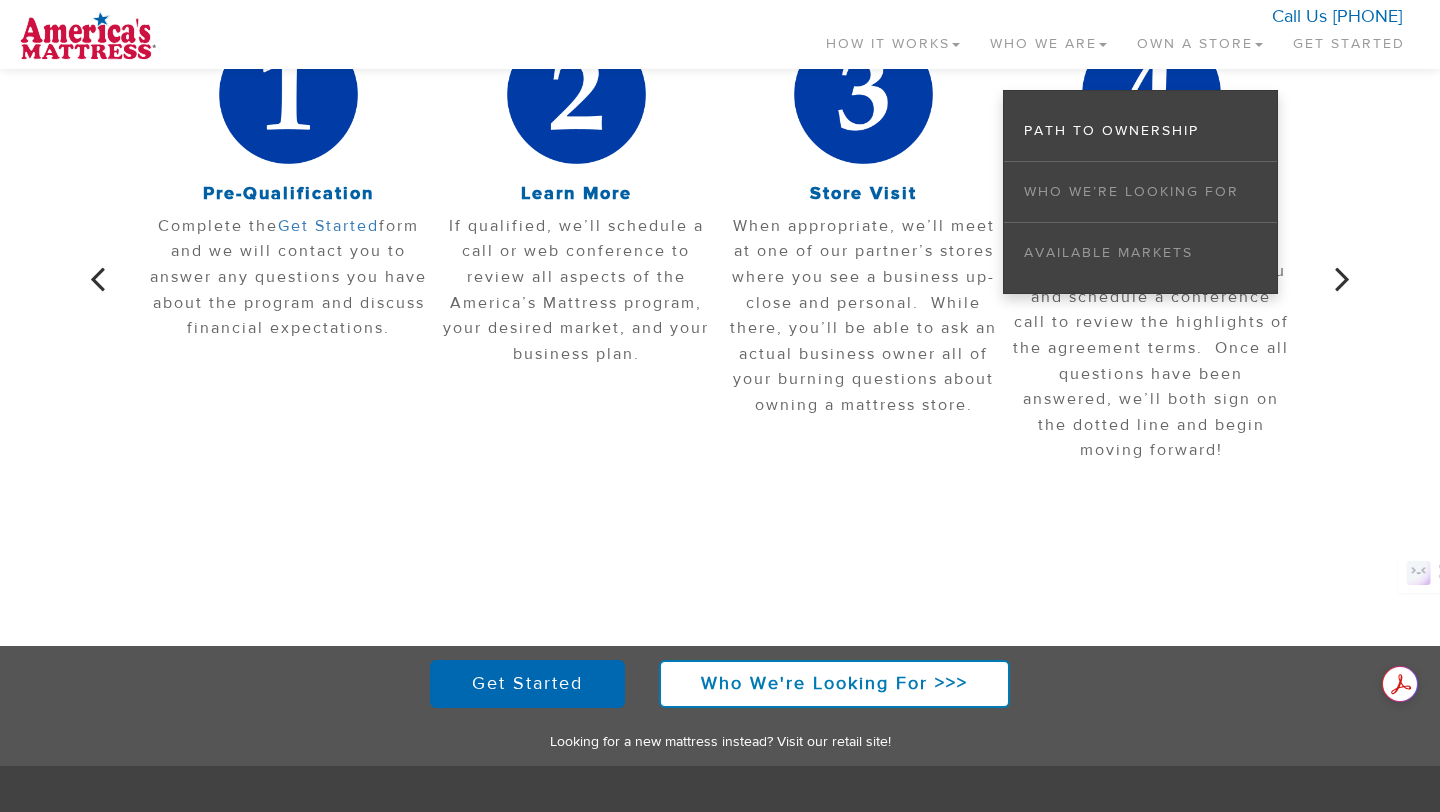 scroll, scrollTop: 0, scrollLeft: 0, axis: both 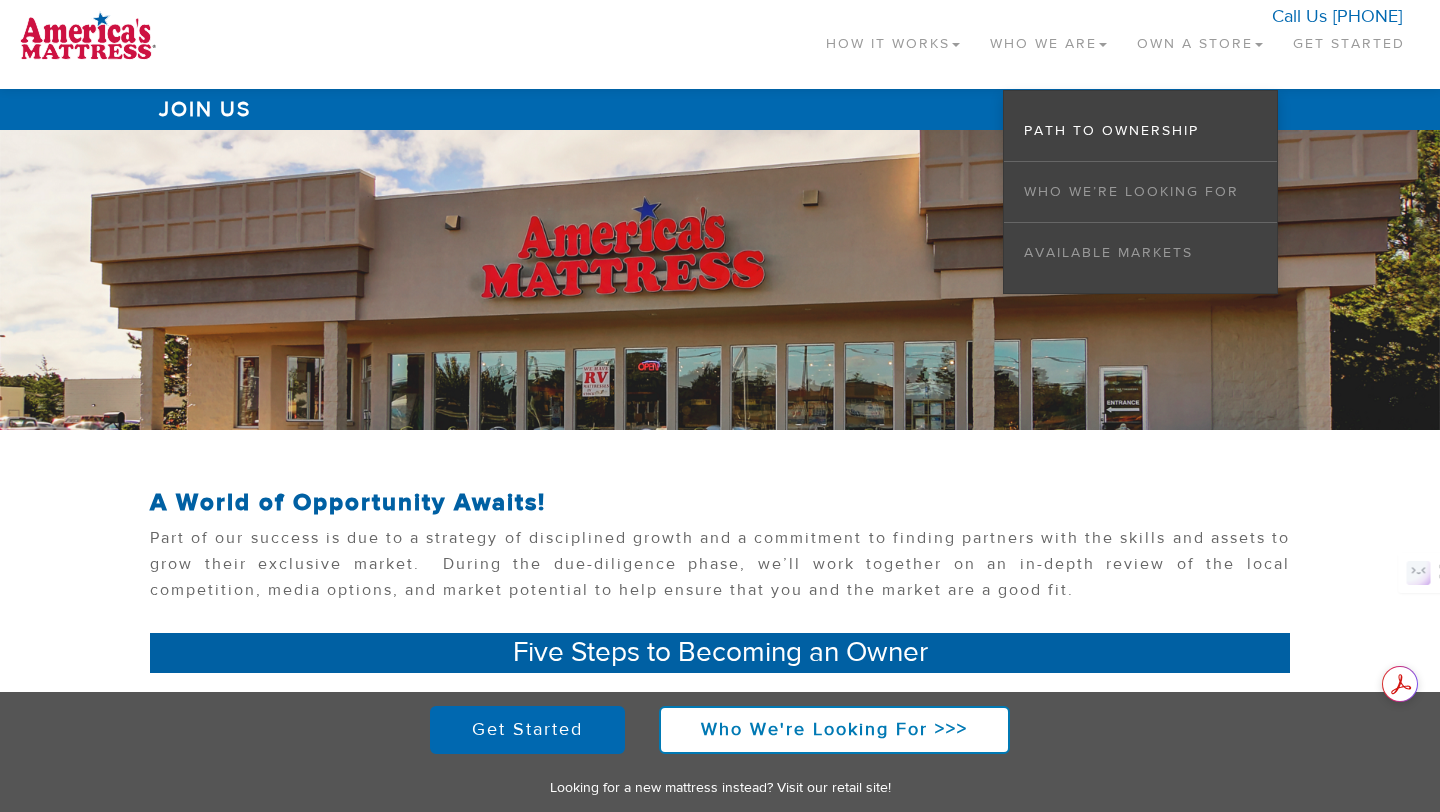 click on "How It Works" at bounding box center [893, 39] 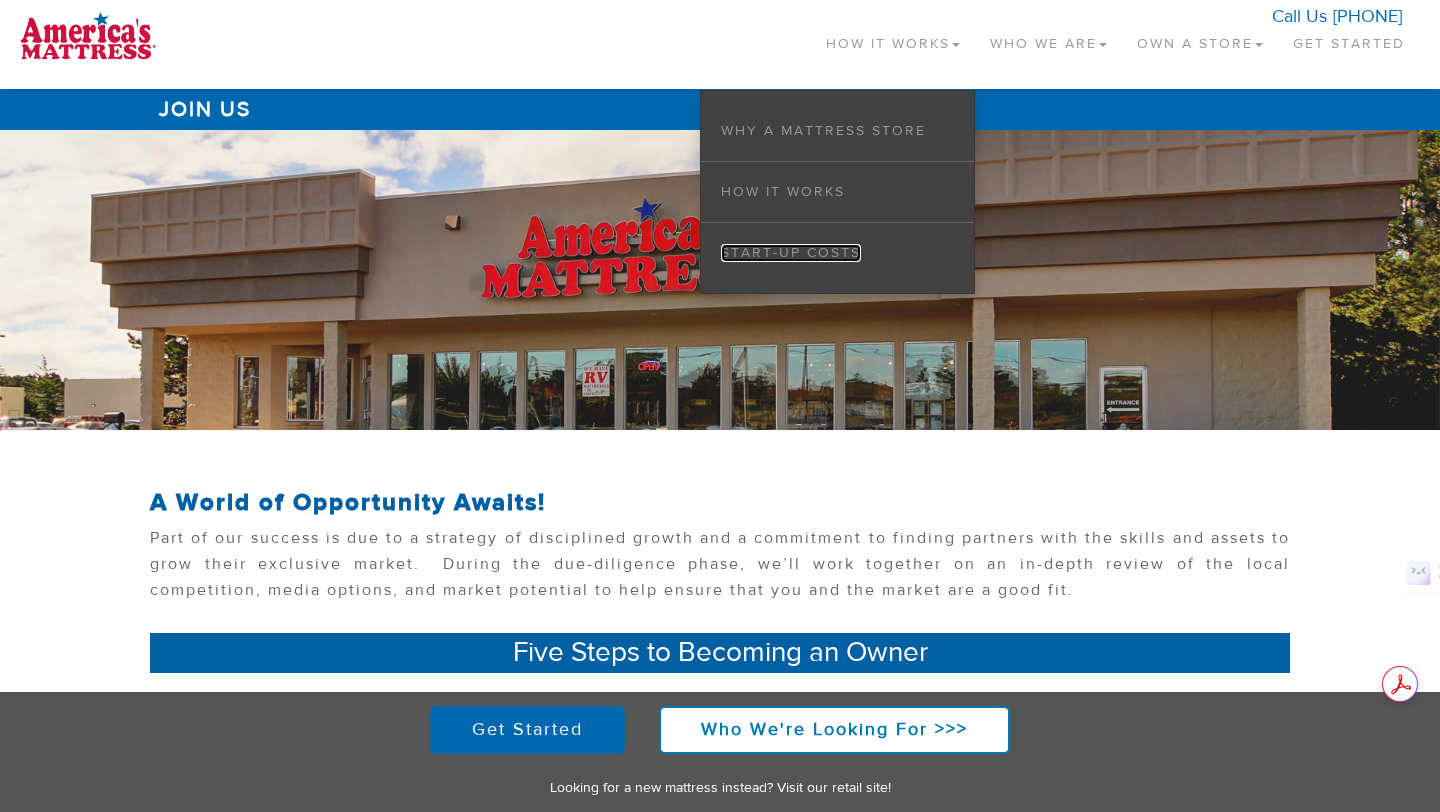 click on "Start-up Costs" at bounding box center [791, 253] 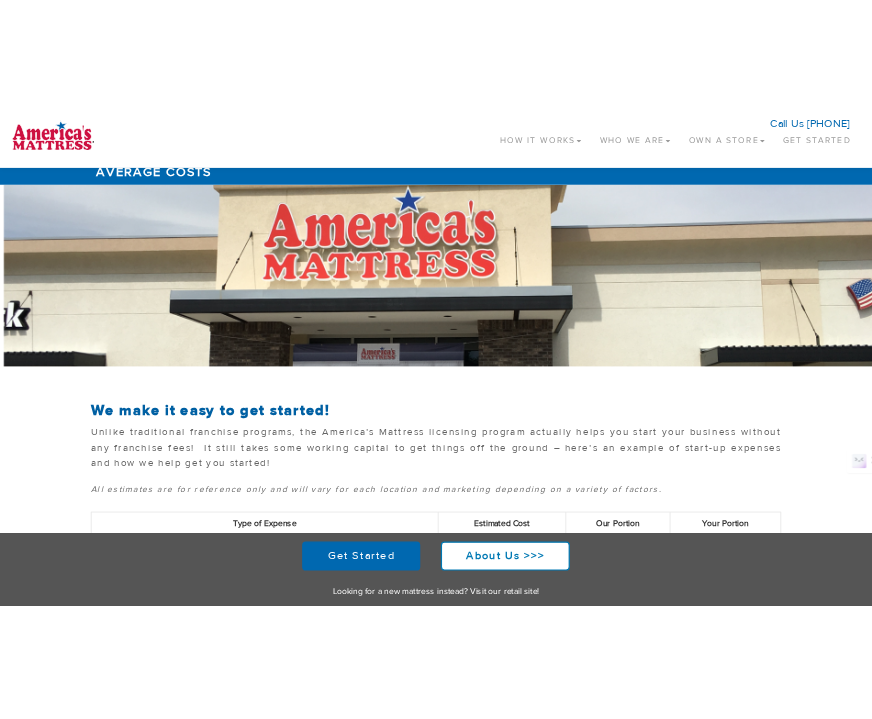 scroll, scrollTop: 18, scrollLeft: 0, axis: vertical 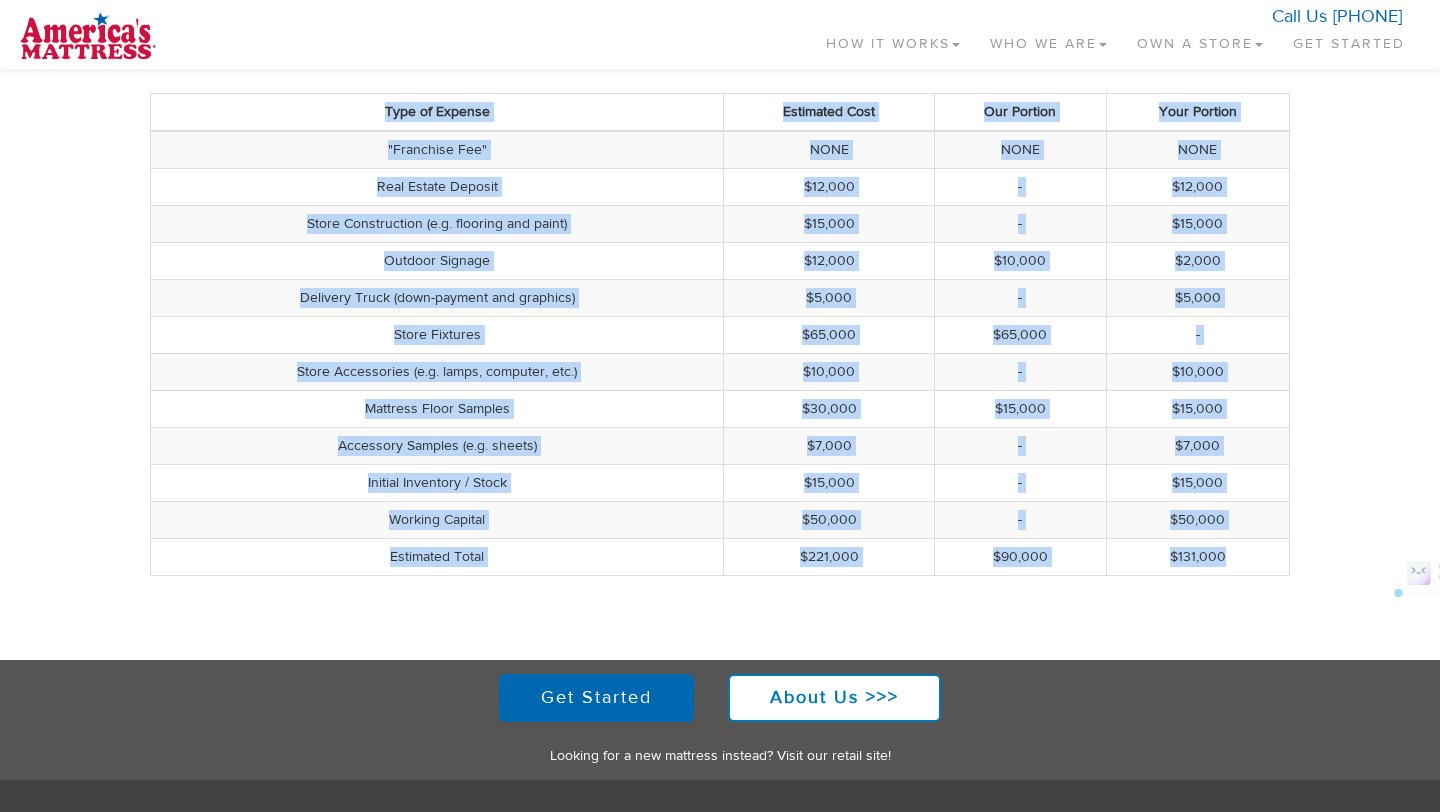 drag, startPoint x: 384, startPoint y: 106, endPoint x: 1241, endPoint y: 560, distance: 969.82733 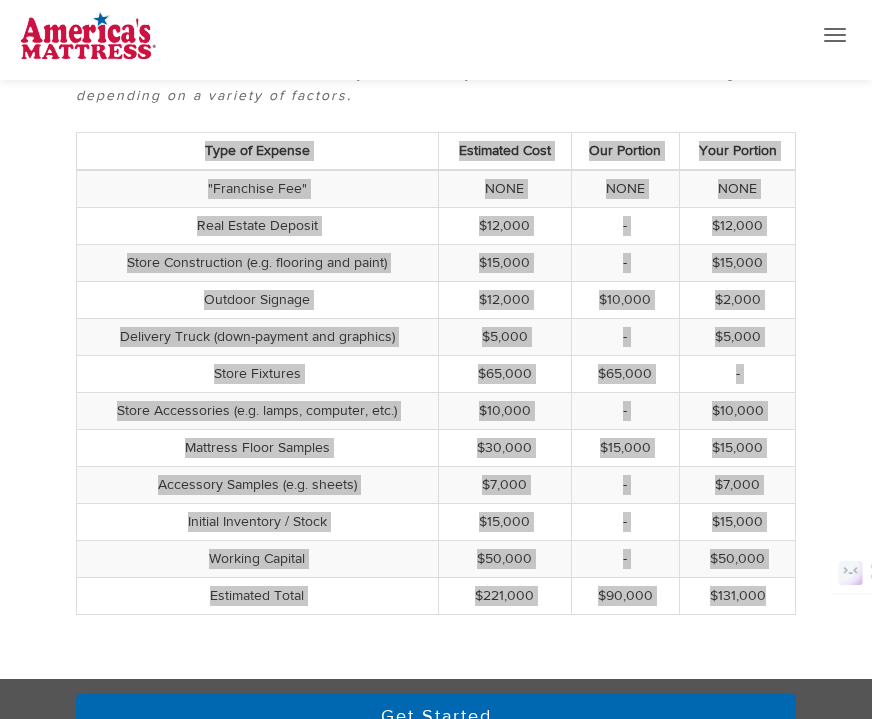 scroll, scrollTop: 0, scrollLeft: 0, axis: both 